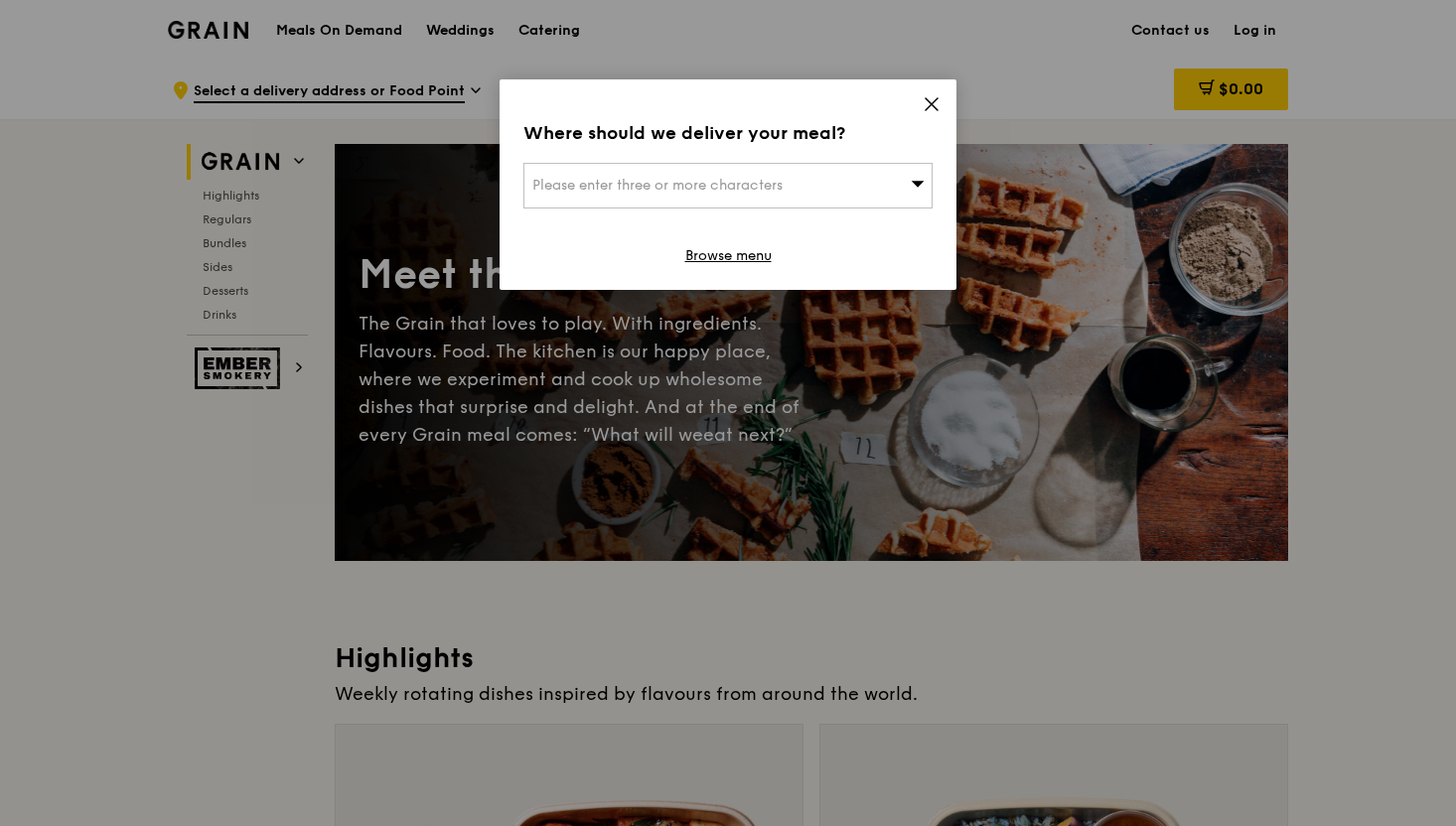 scroll, scrollTop: 0, scrollLeft: 0, axis: both 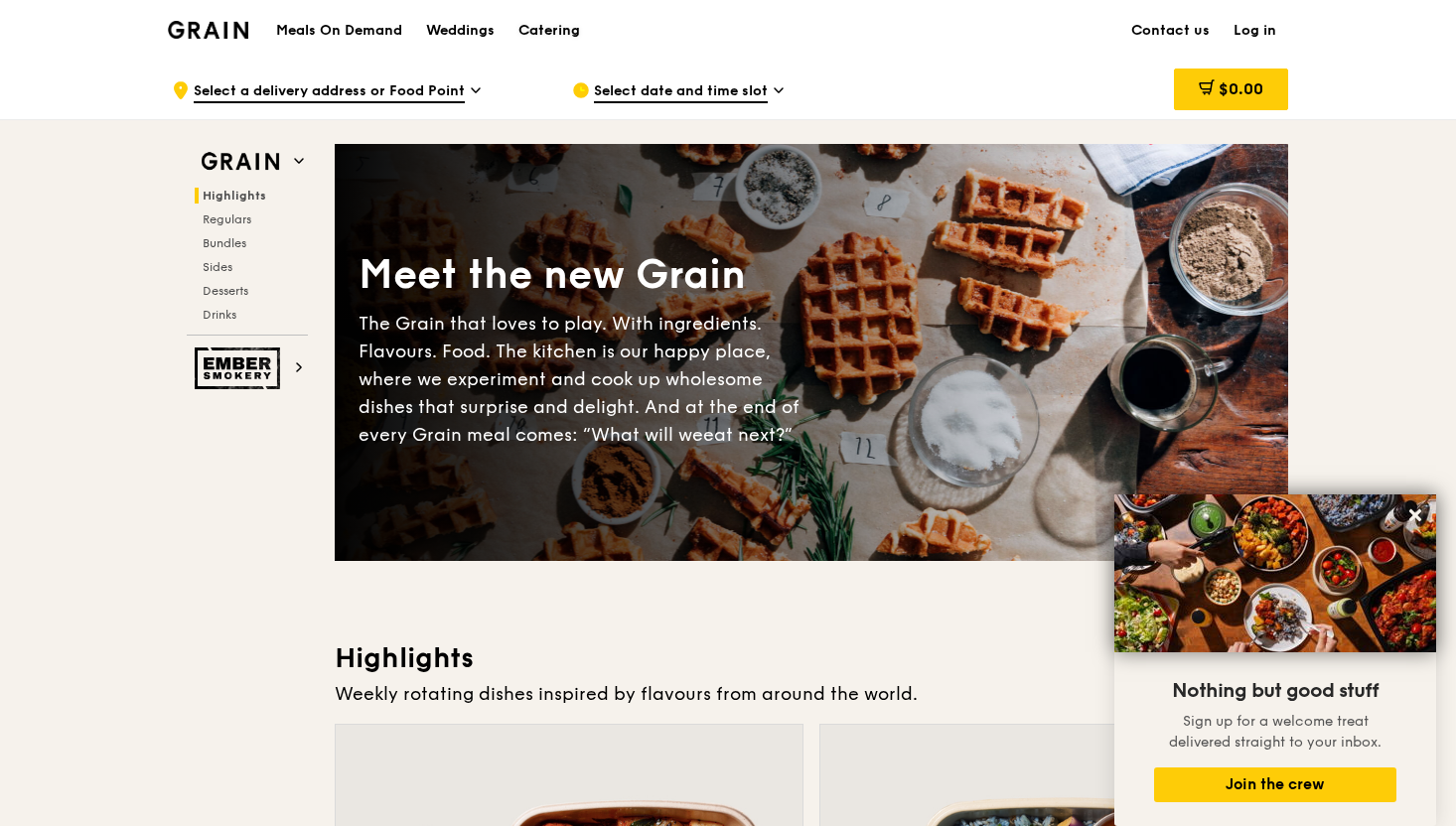 click on "Catering" at bounding box center (549, 31) 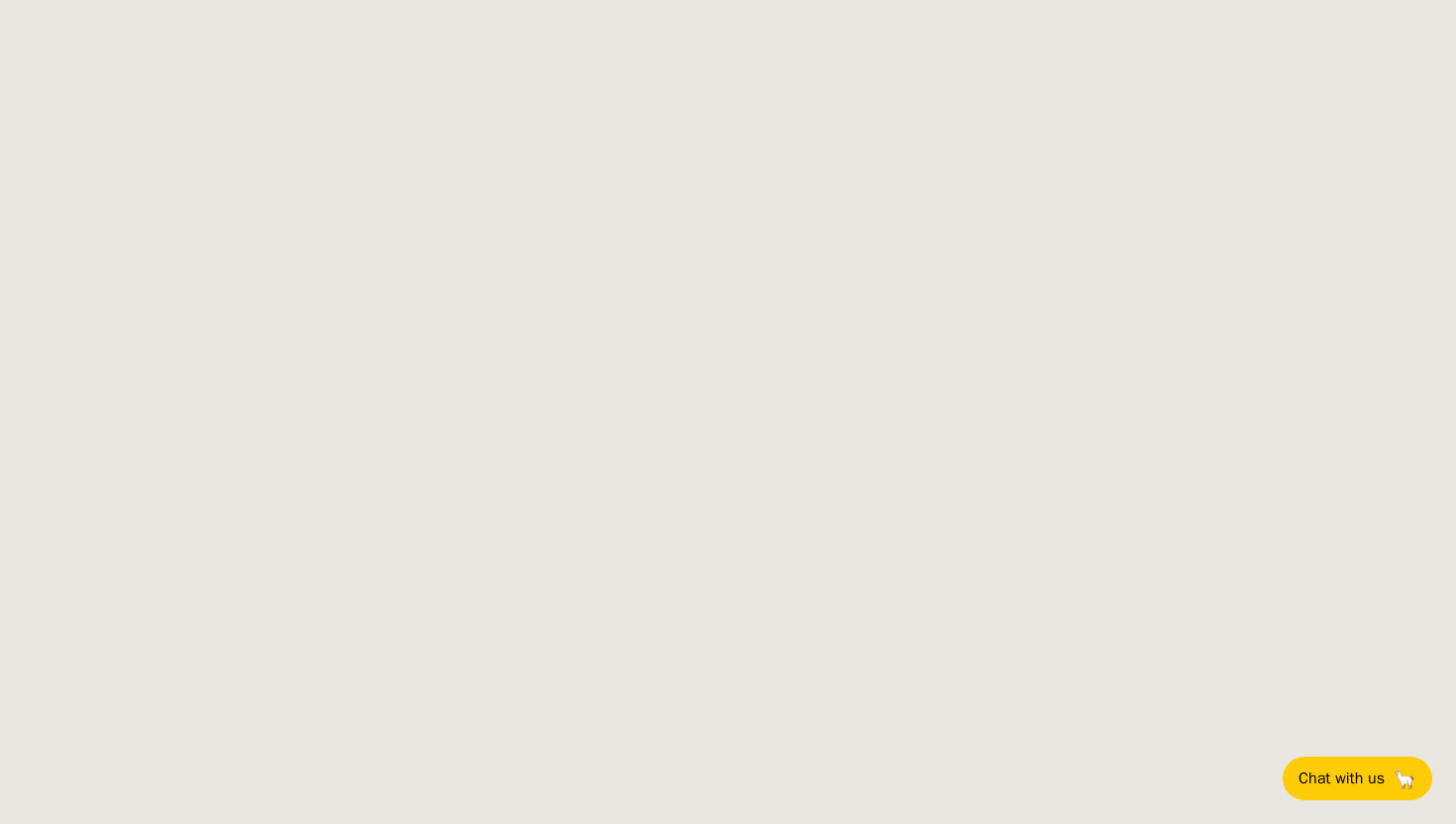 scroll, scrollTop: 0, scrollLeft: 0, axis: both 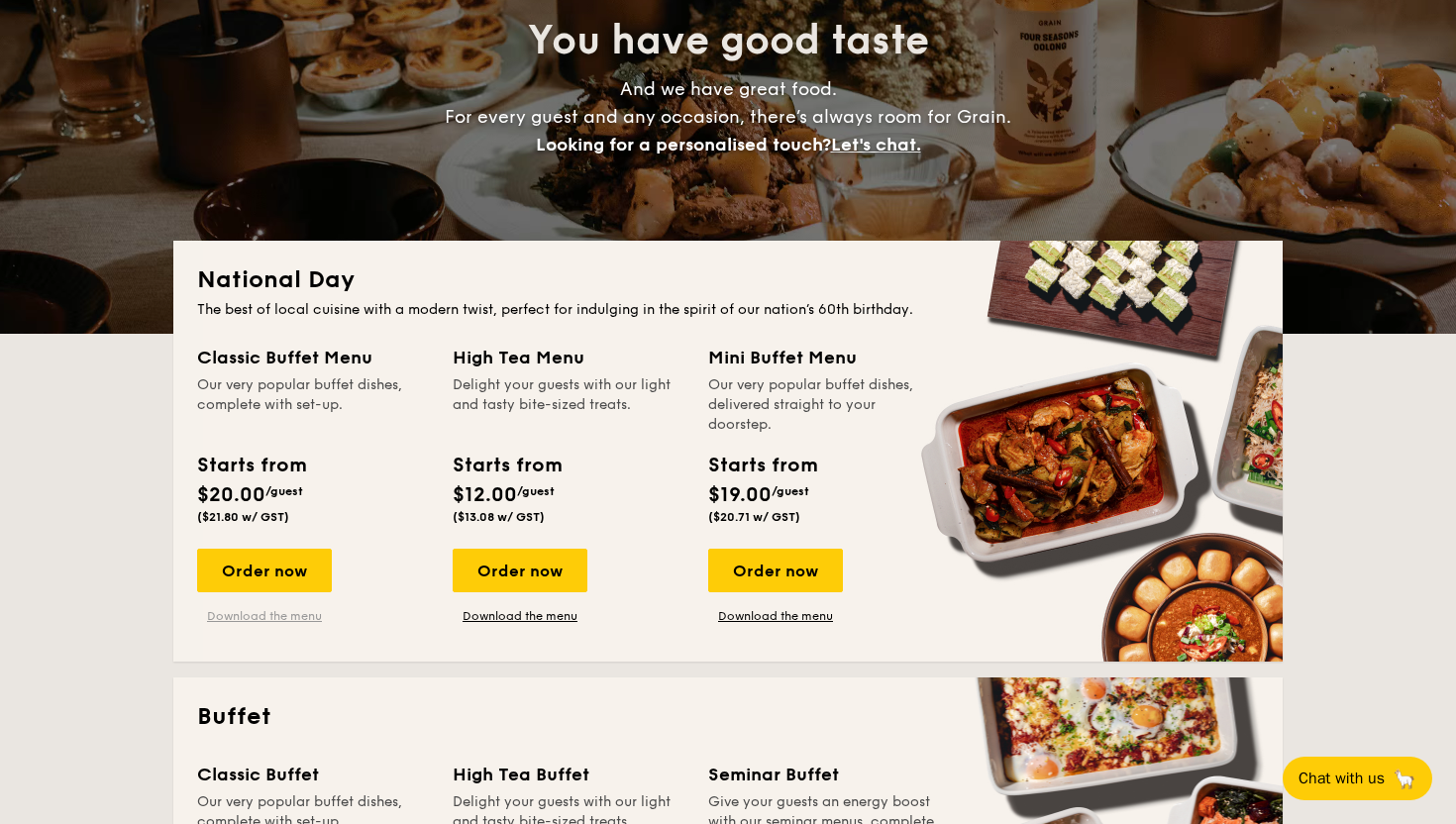 click on "Download the menu" at bounding box center (264, 616) 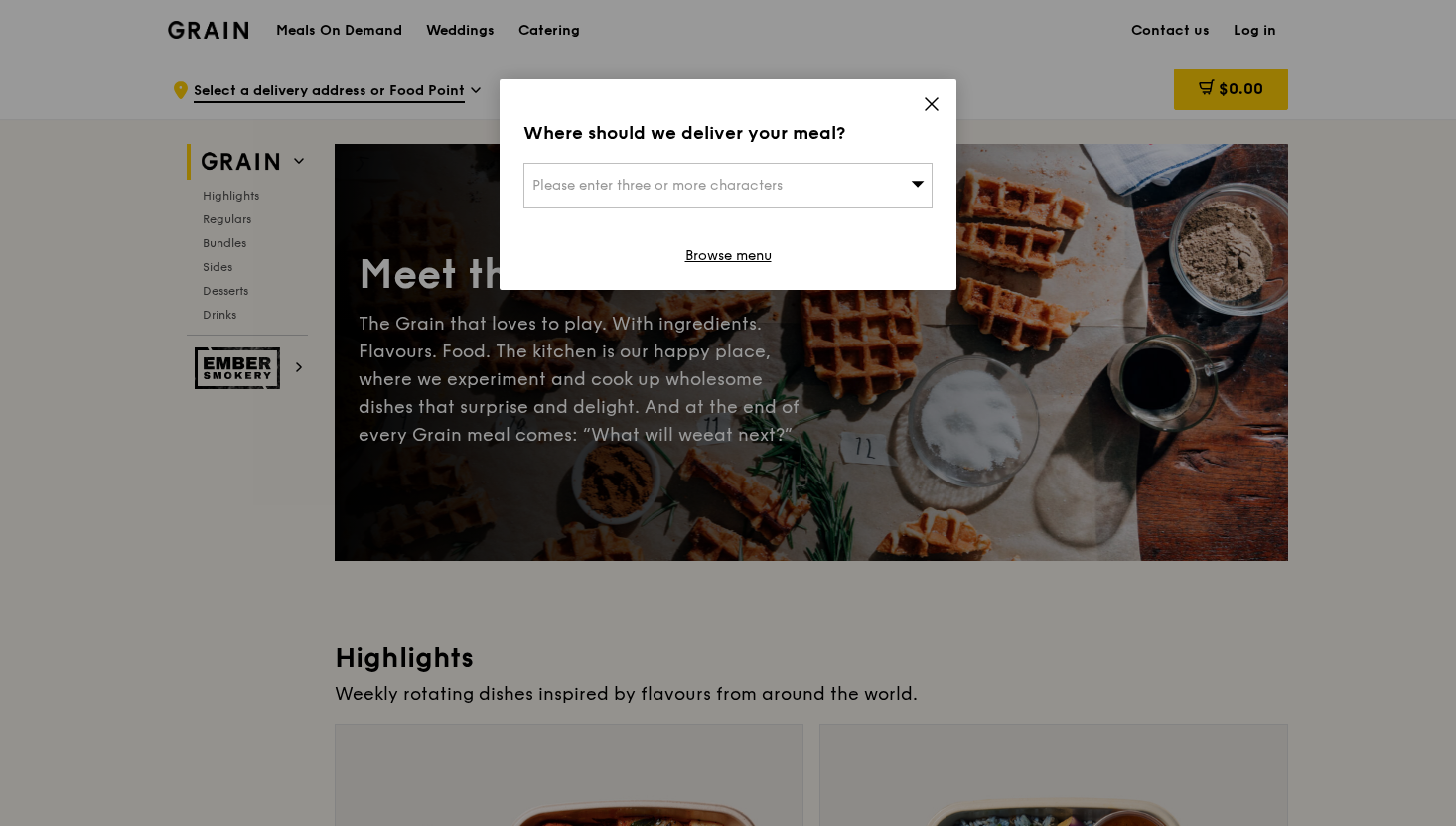 scroll, scrollTop: 0, scrollLeft: 0, axis: both 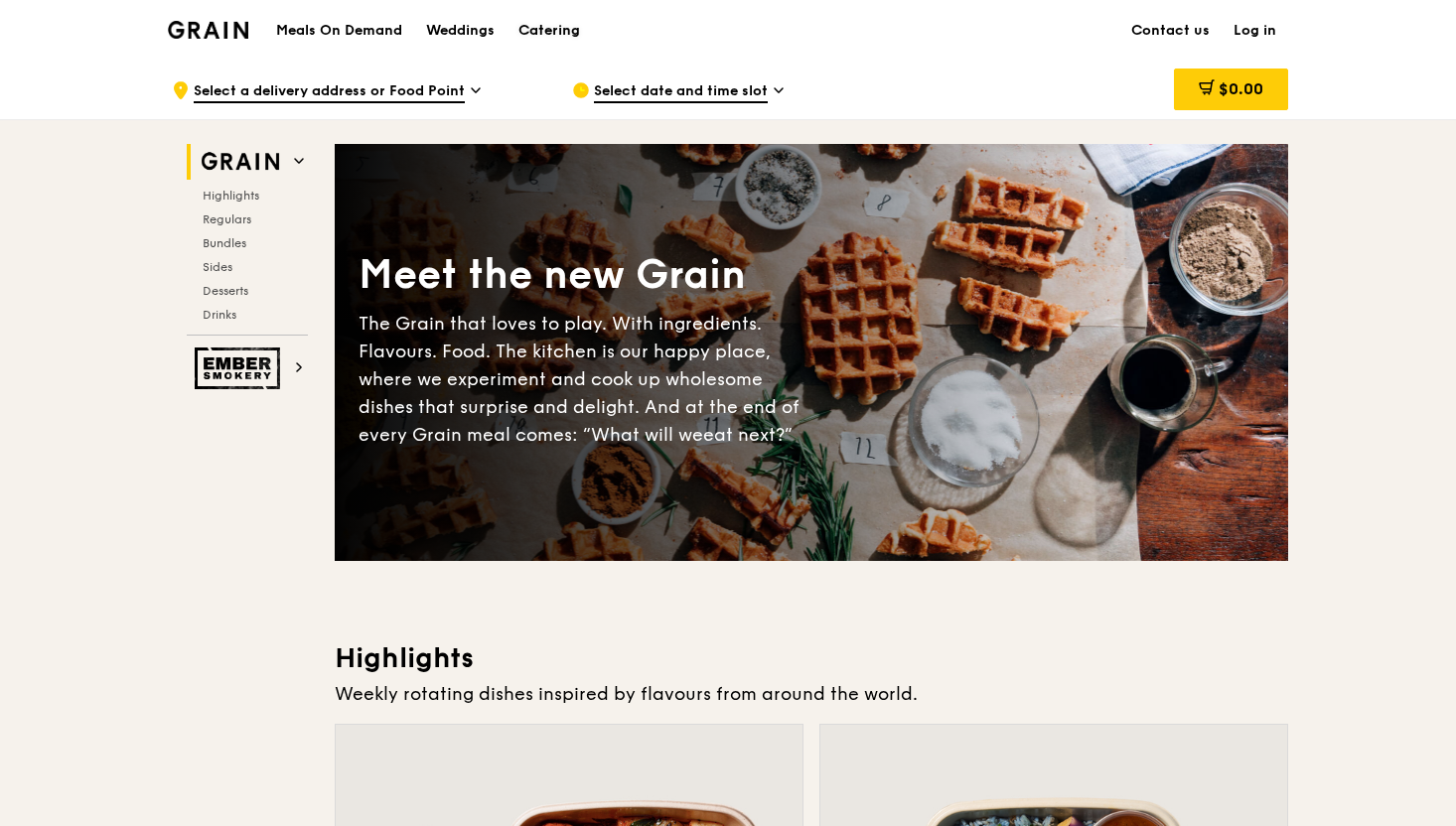 click on "Catering" at bounding box center [549, 31] 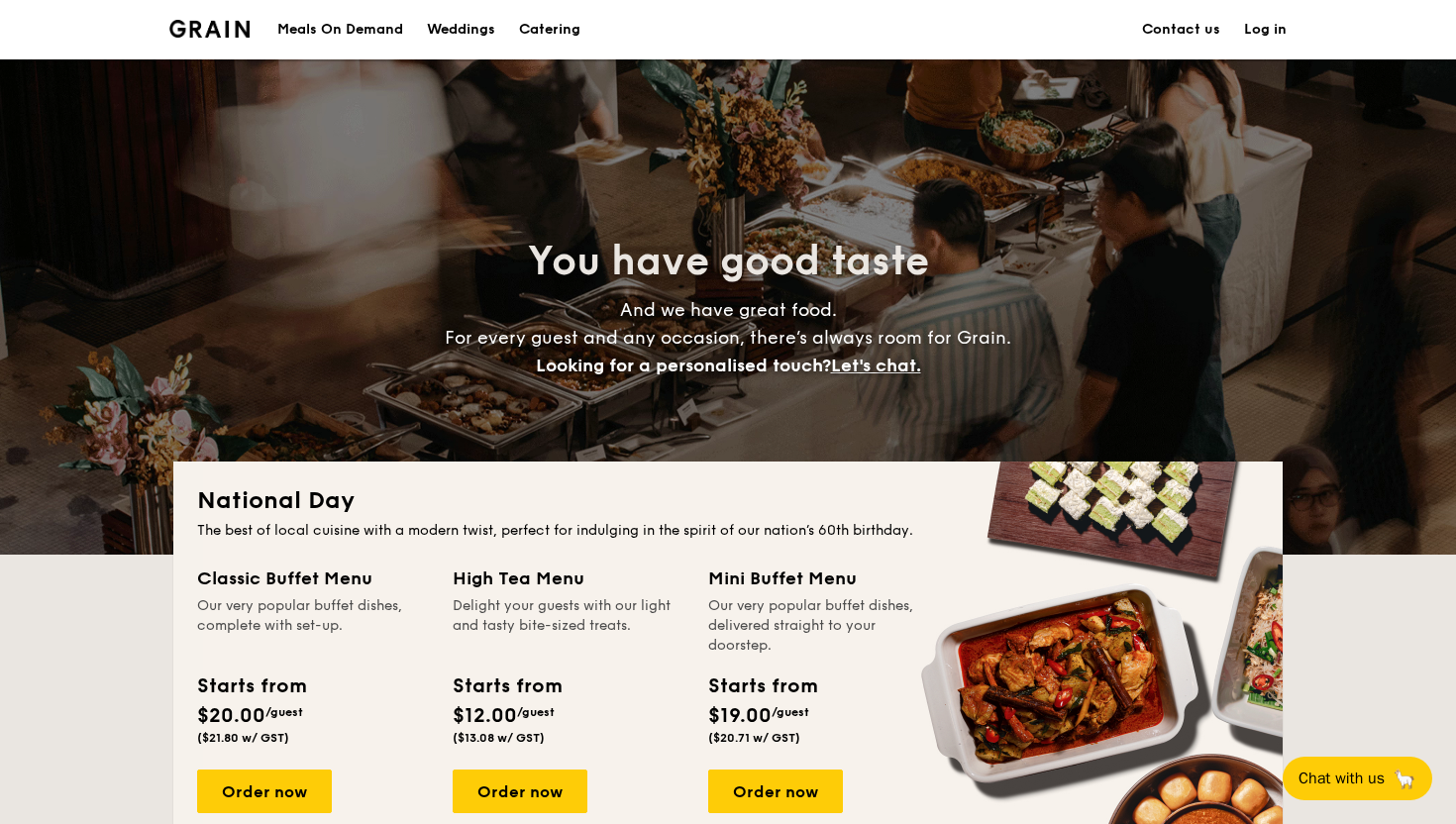 scroll, scrollTop: 0, scrollLeft: 0, axis: both 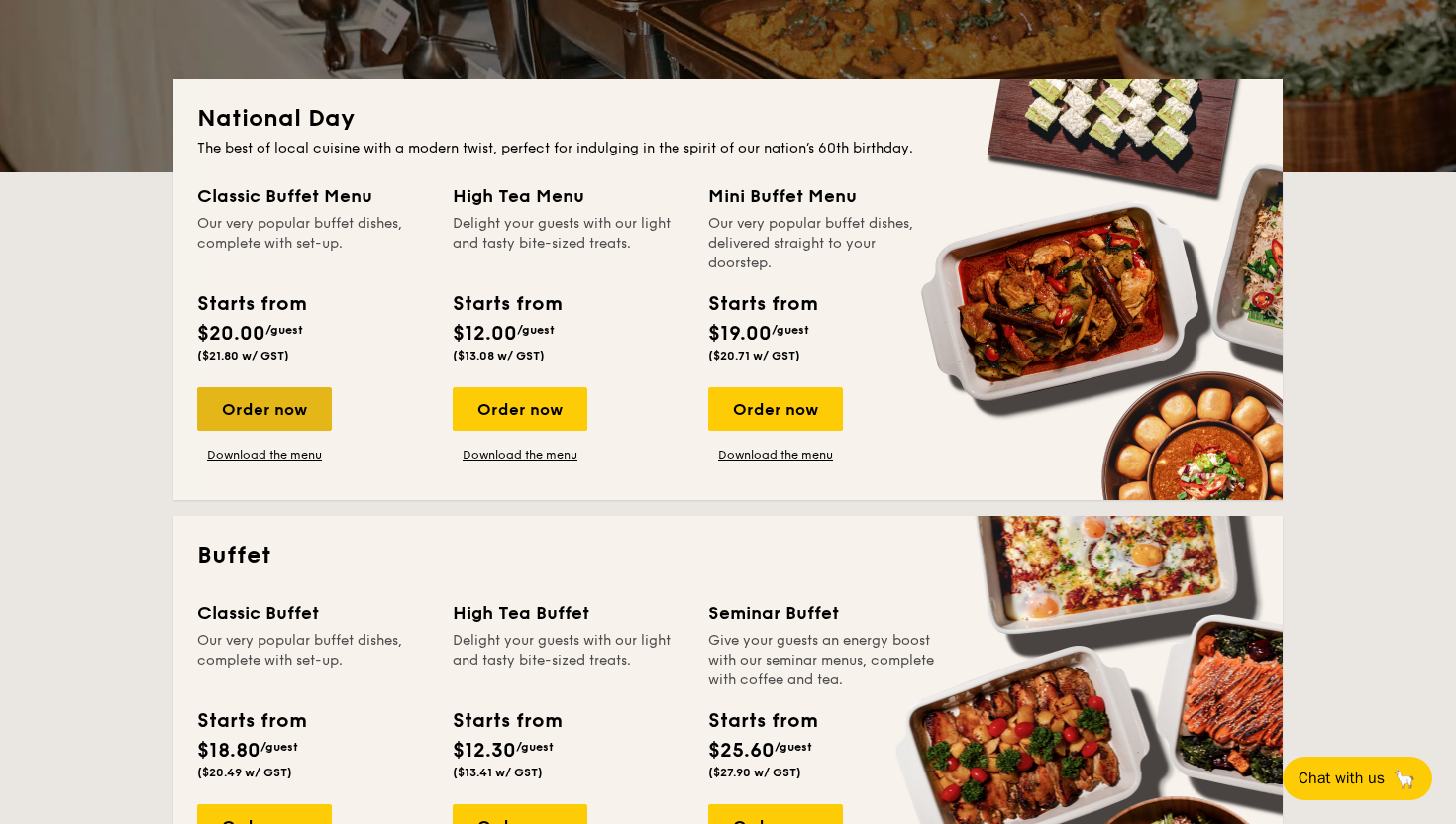 click on "Order now" at bounding box center (264, 409) 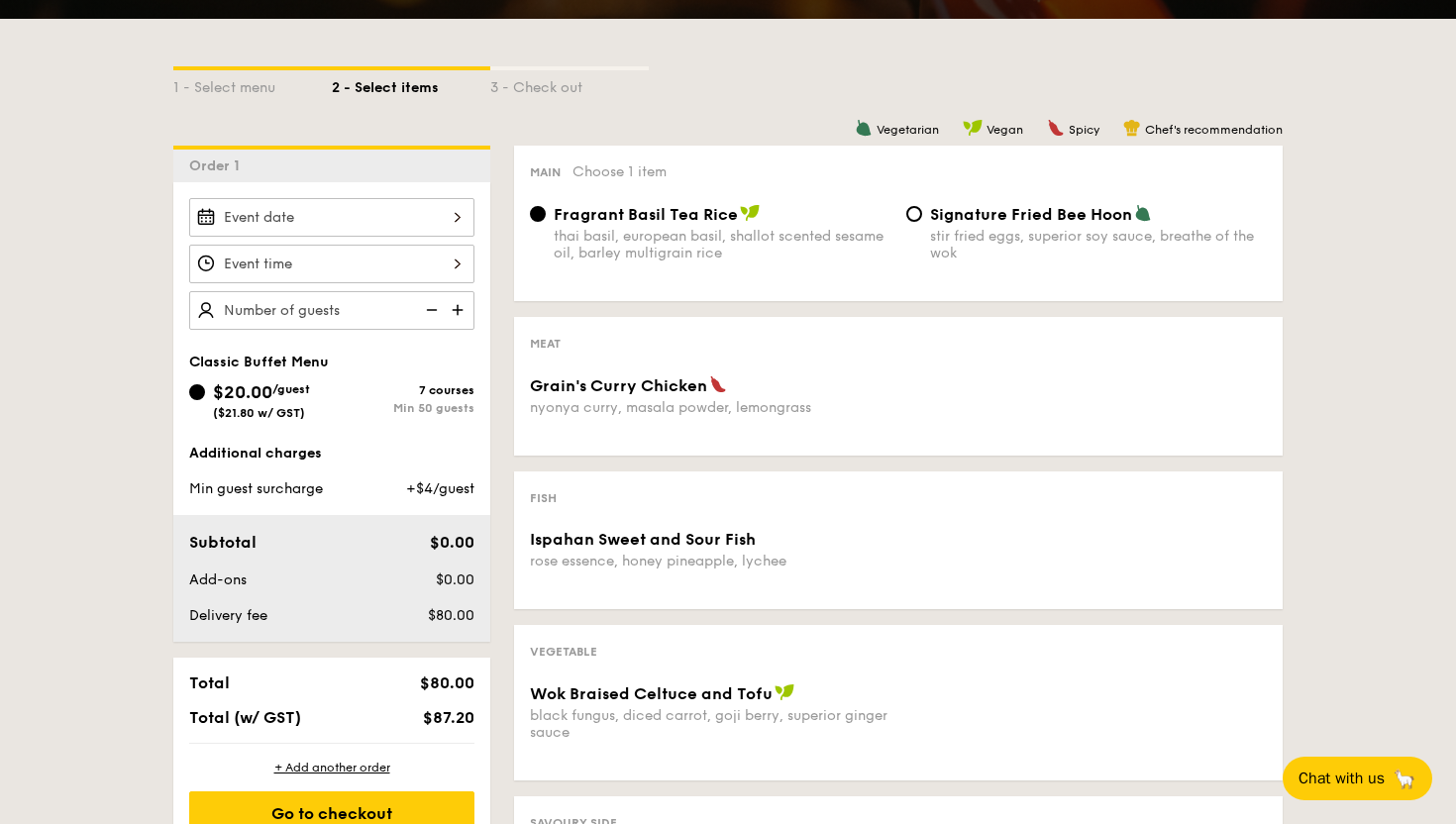 scroll, scrollTop: 415, scrollLeft: 0, axis: vertical 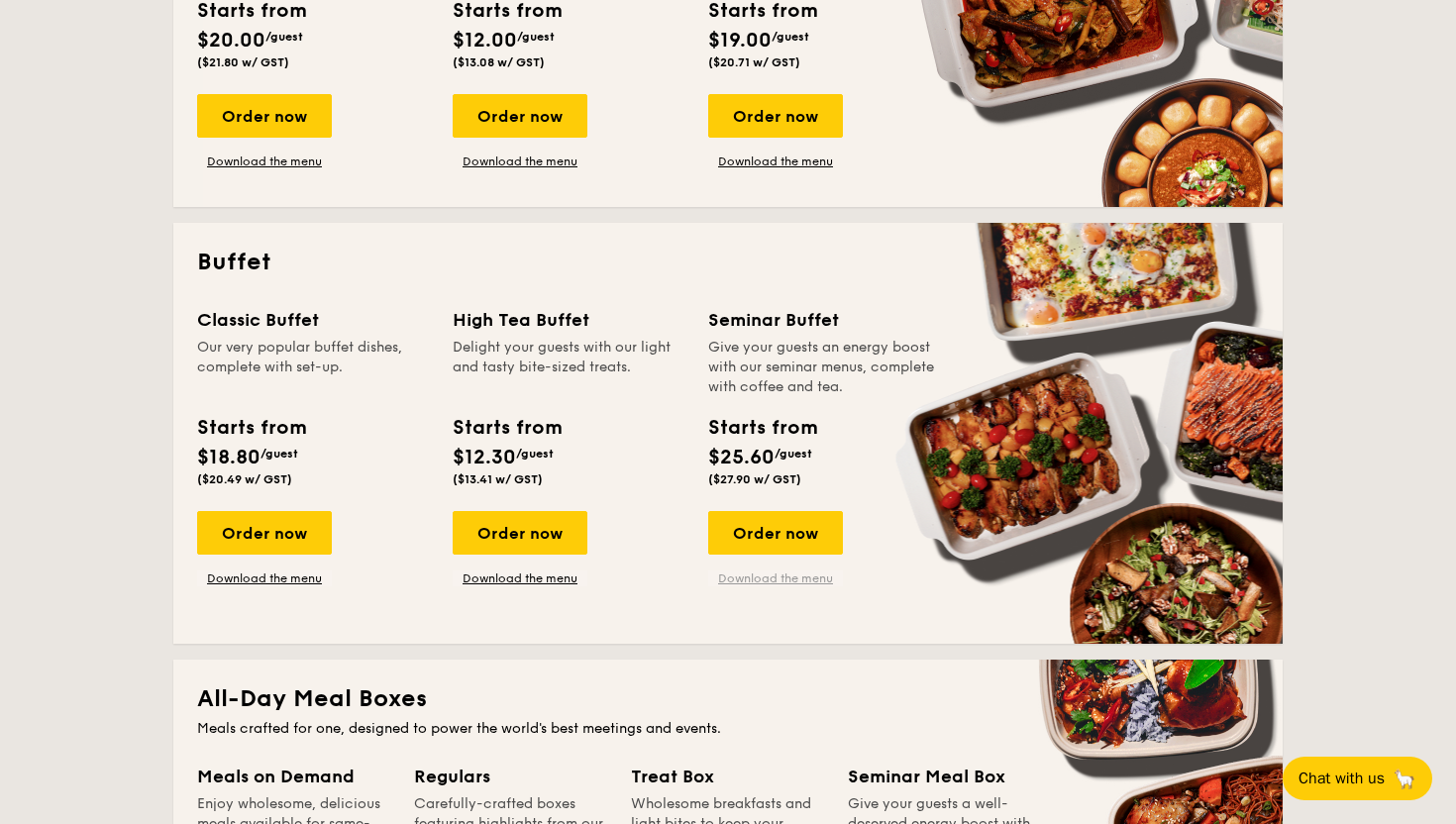 click on "Download the menu" at bounding box center [776, 578] 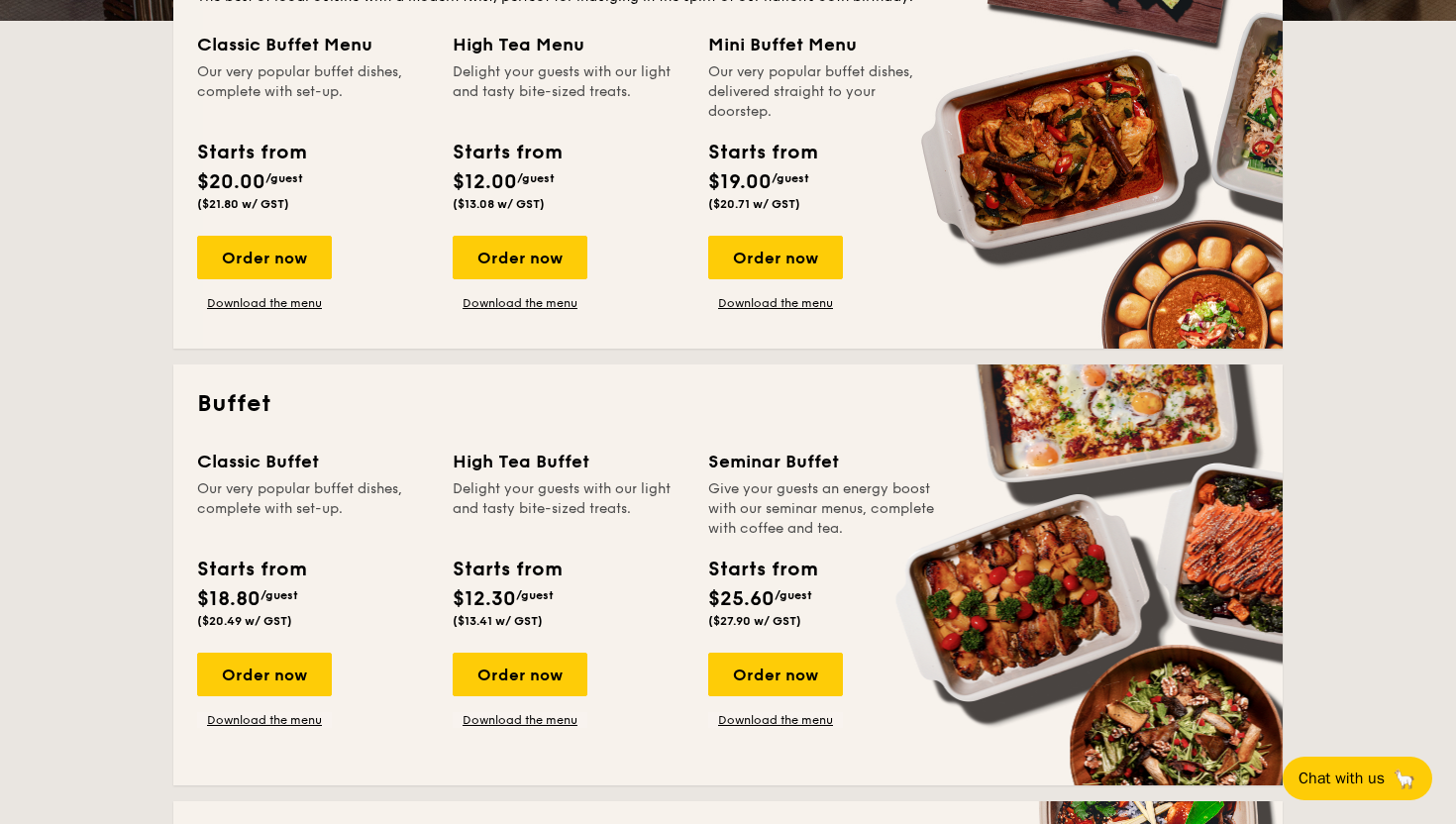 scroll, scrollTop: 535, scrollLeft: 0, axis: vertical 